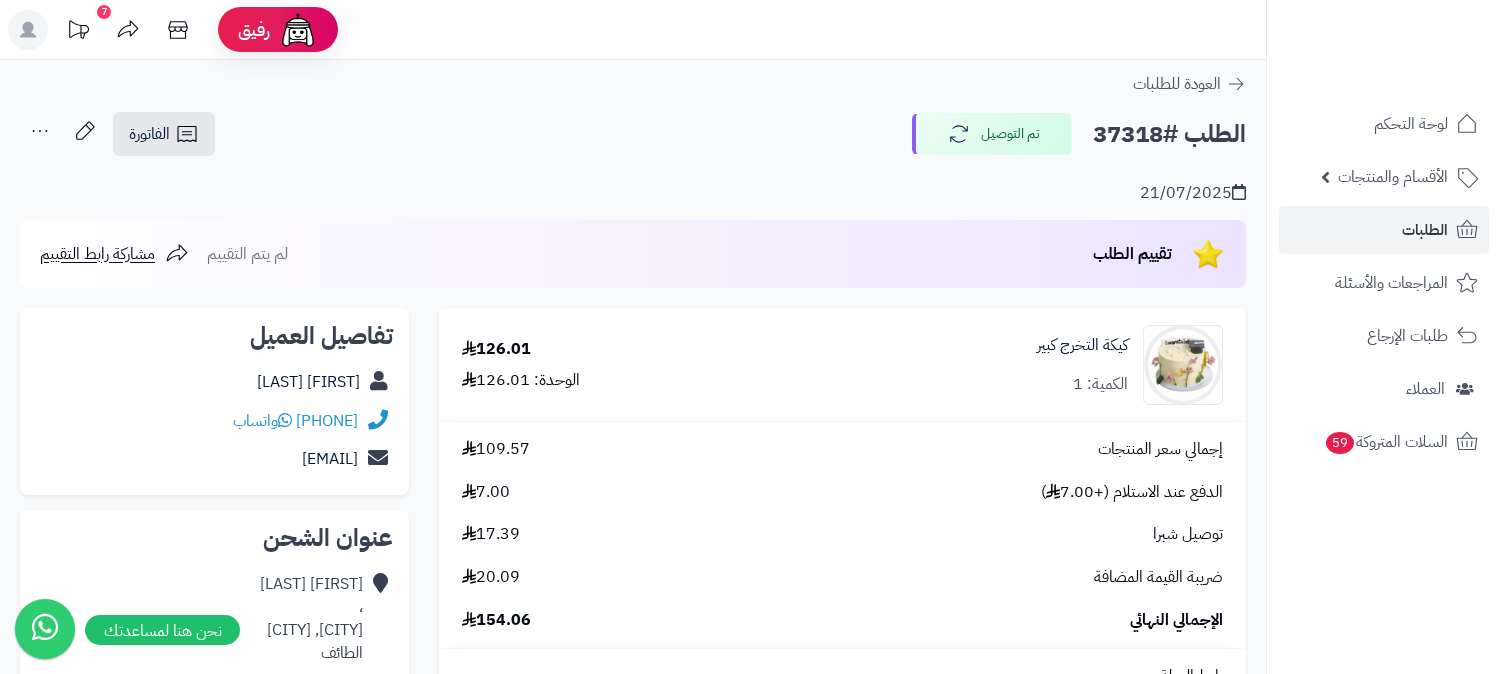 scroll, scrollTop: 0, scrollLeft: 0, axis: both 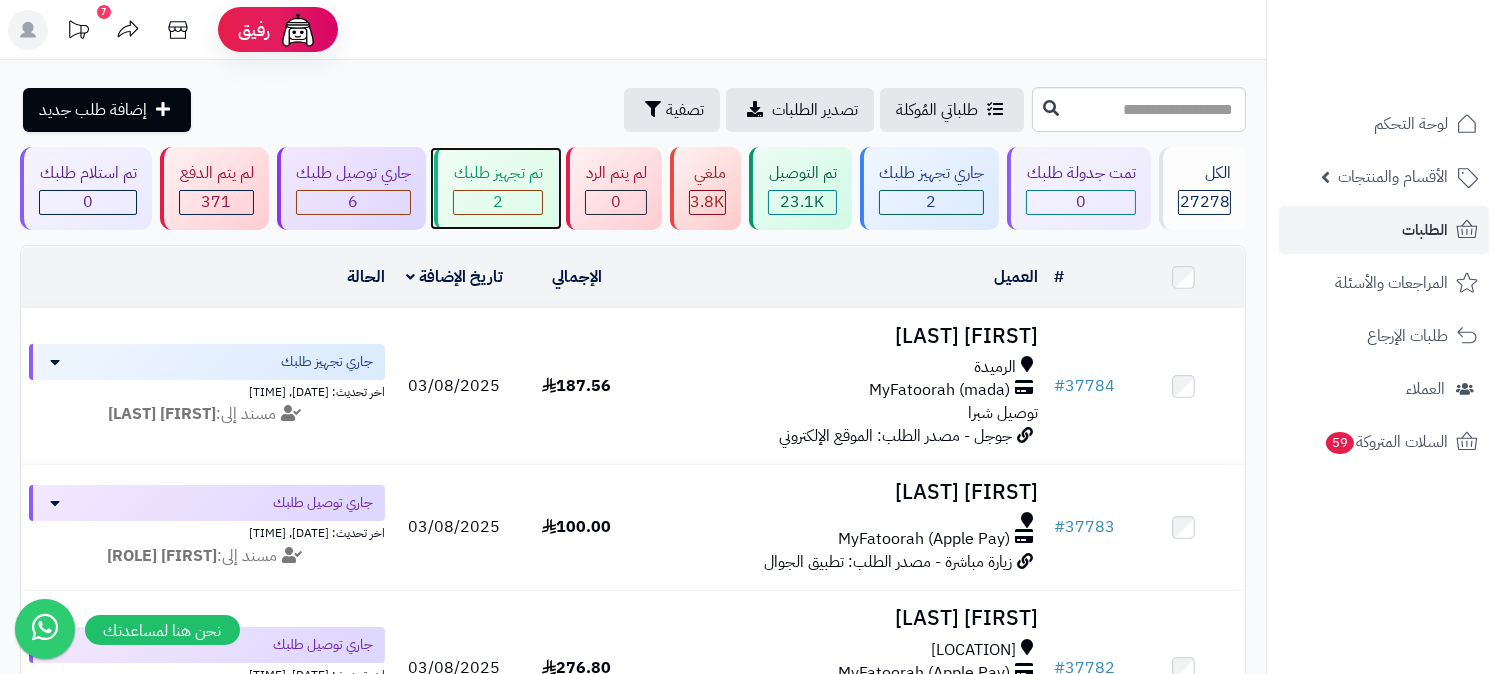 click on "2" at bounding box center (498, 202) 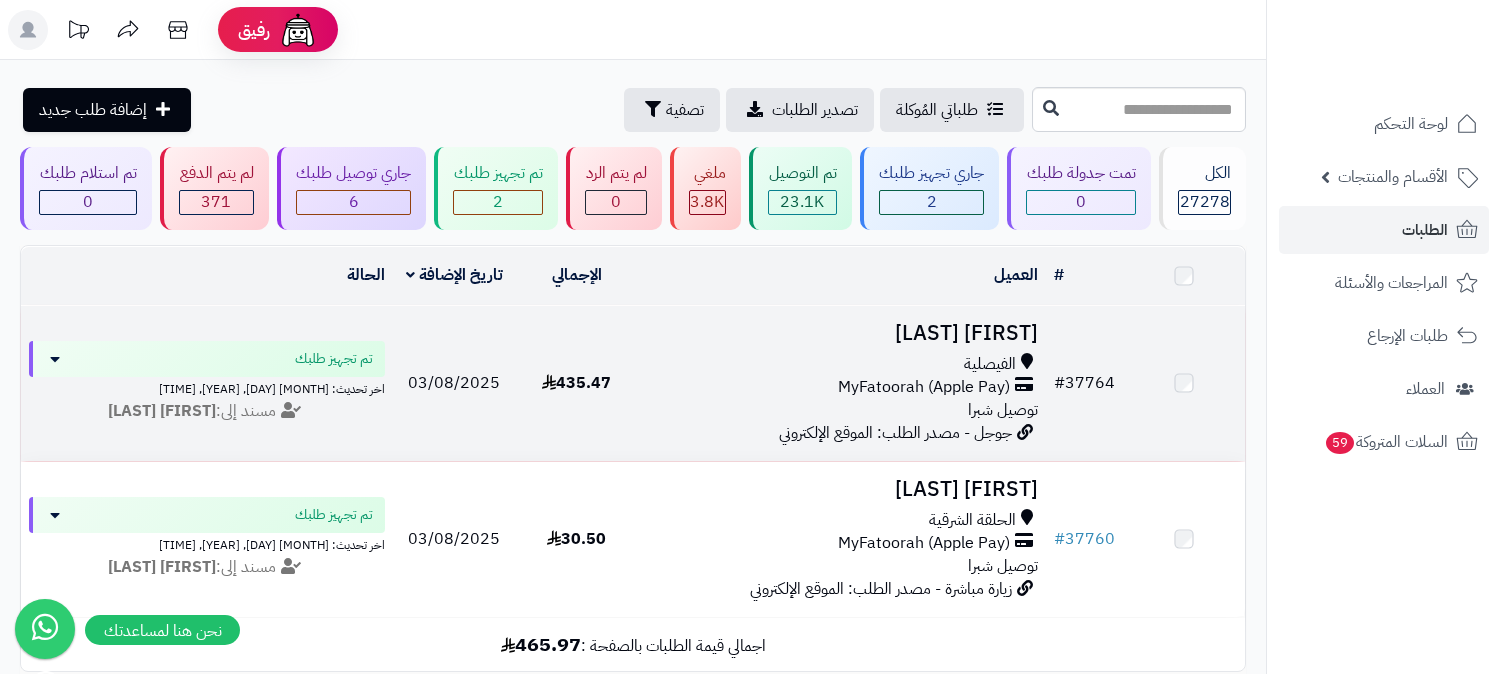 scroll, scrollTop: 111, scrollLeft: 0, axis: vertical 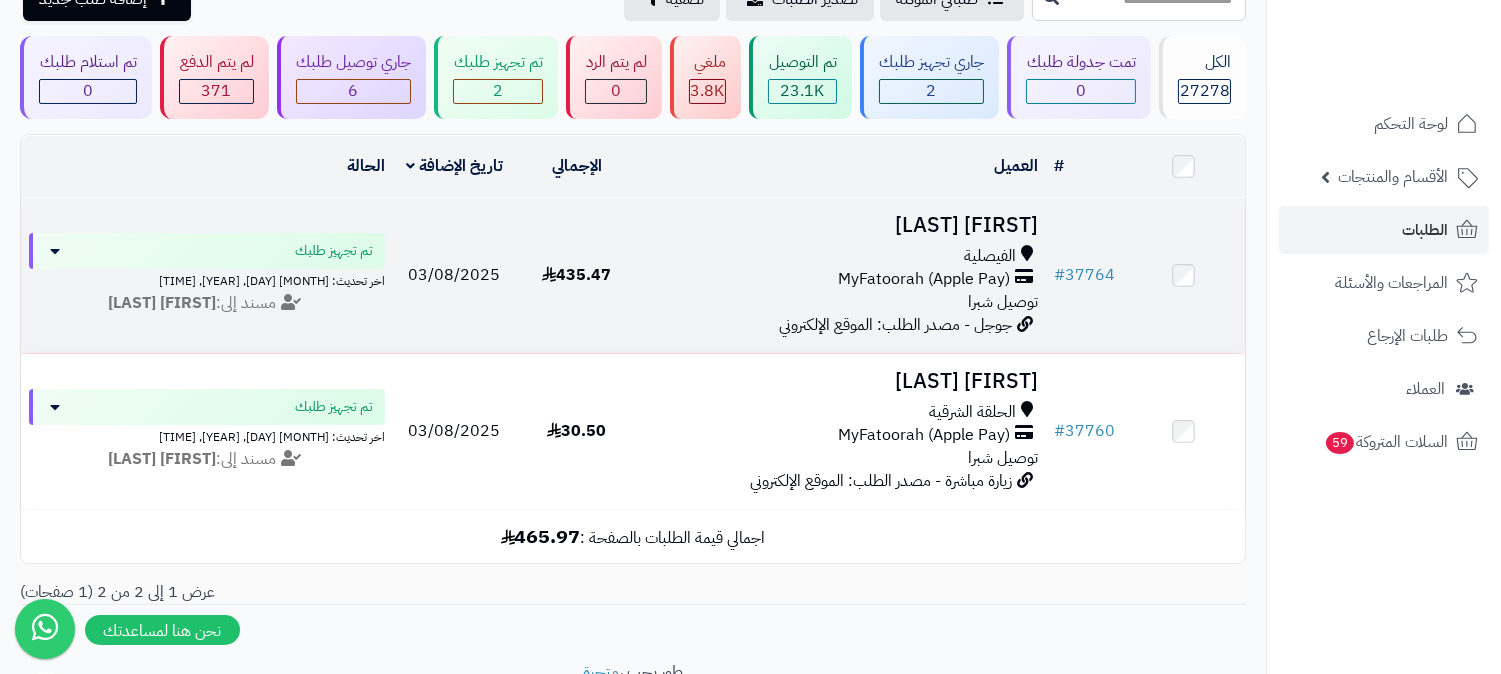 click on "أريج العتيبي" at bounding box center [842, 225] 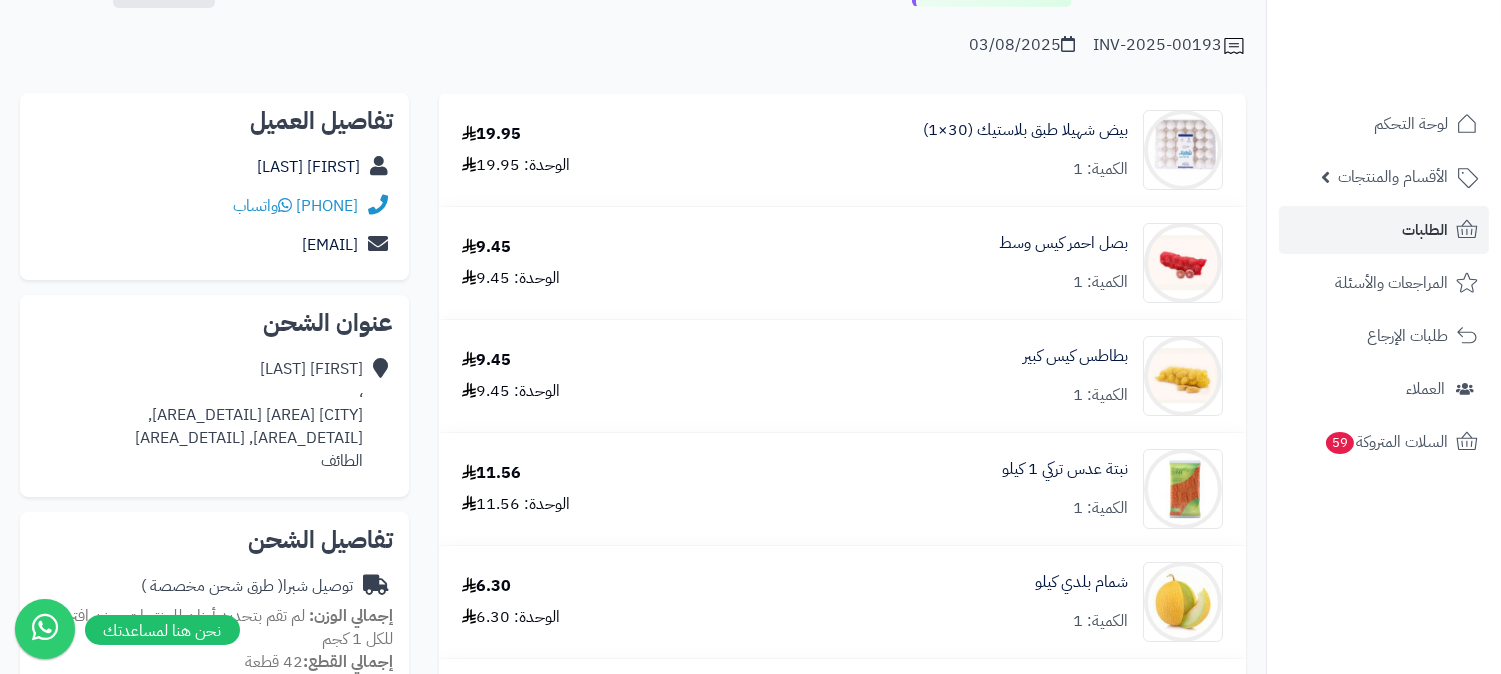 scroll, scrollTop: 111, scrollLeft: 0, axis: vertical 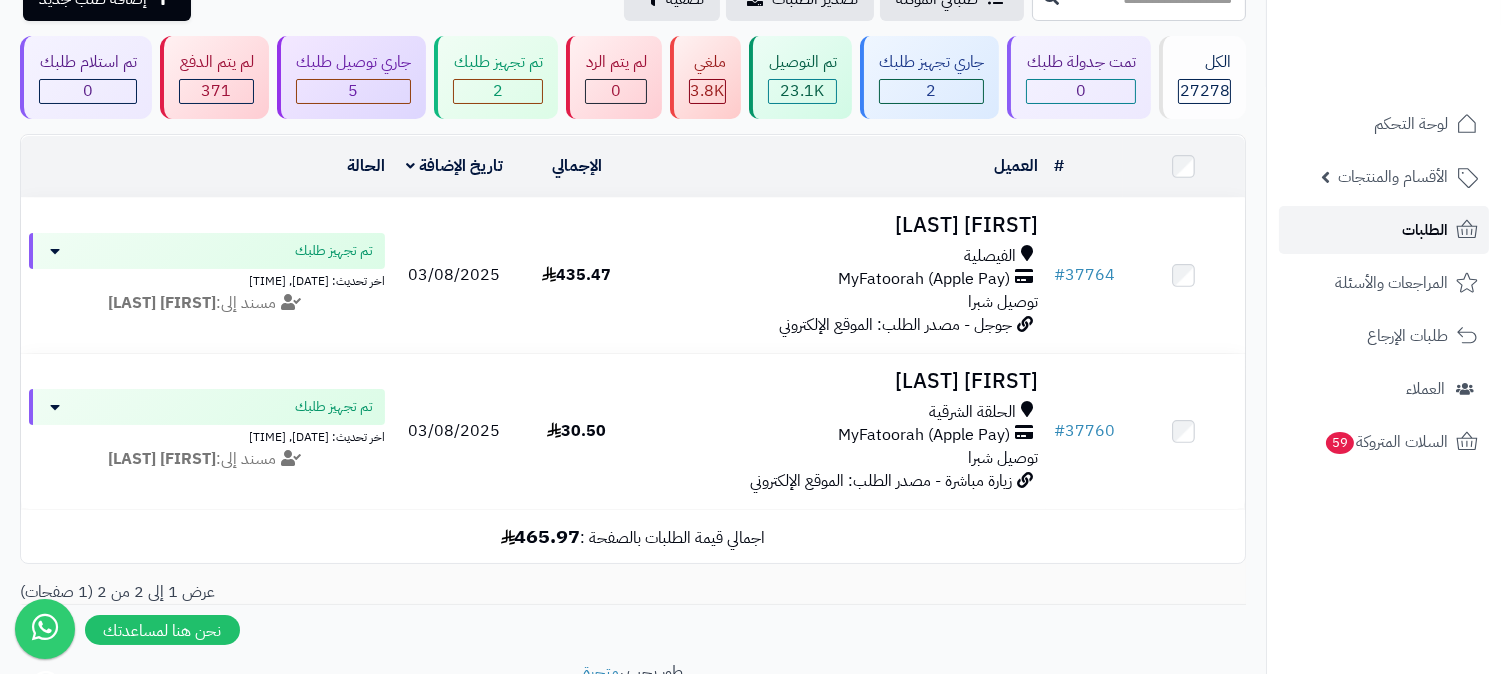 click on "الطلبات" at bounding box center (1425, 230) 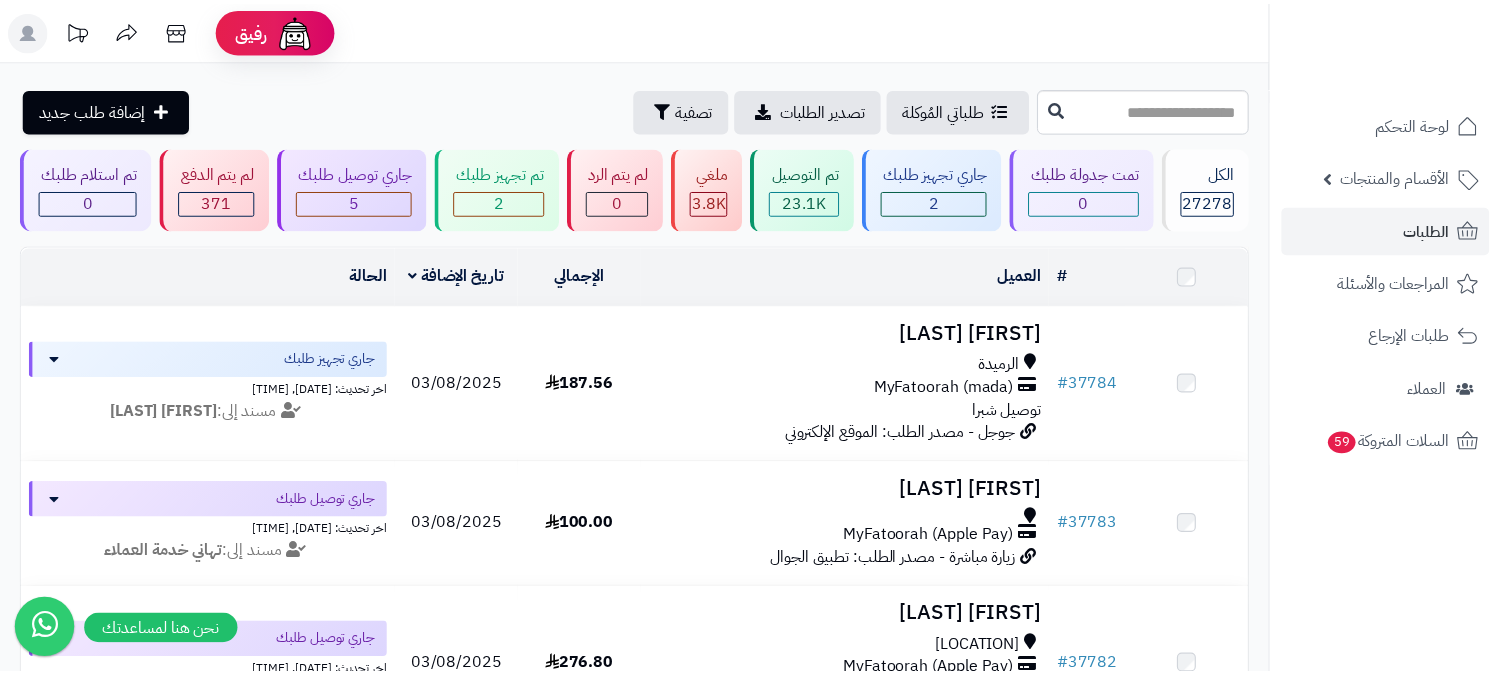 scroll, scrollTop: 0, scrollLeft: 0, axis: both 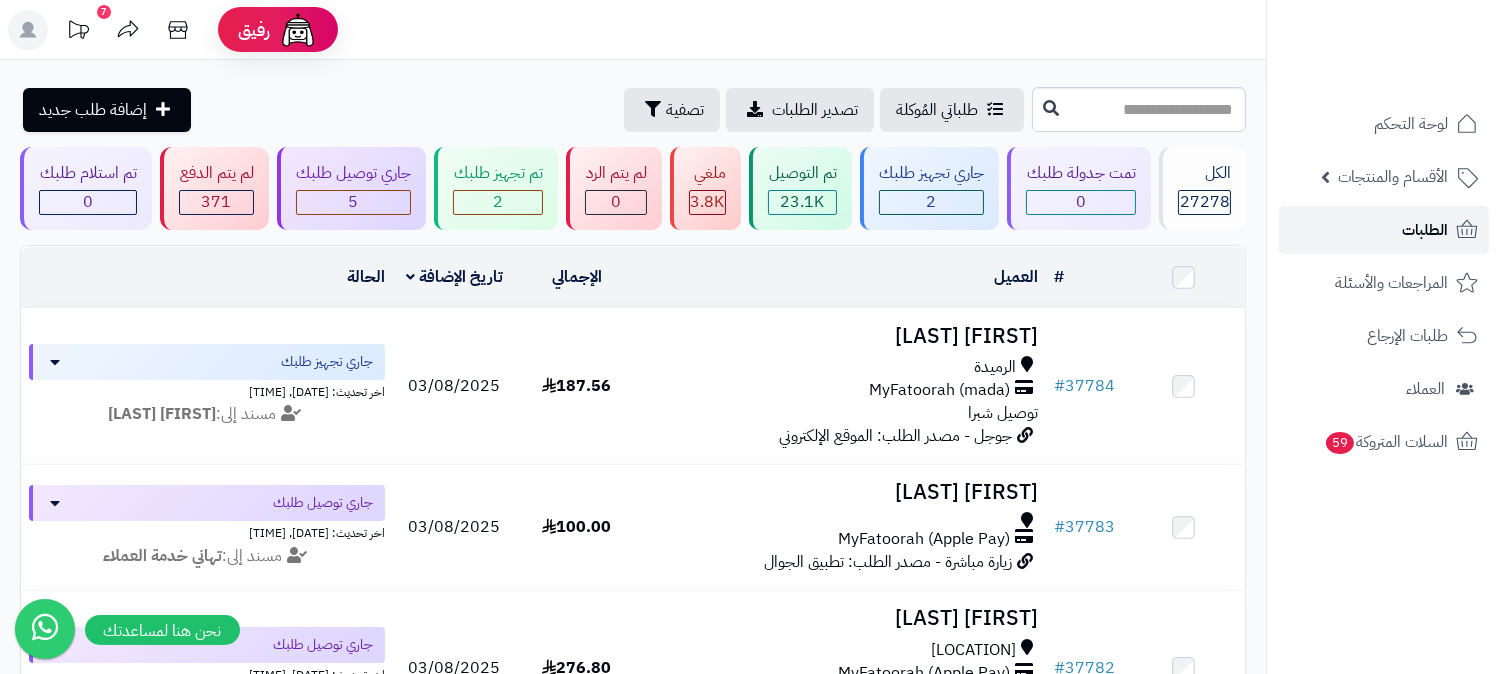 click on "الطلبات" at bounding box center [1384, 230] 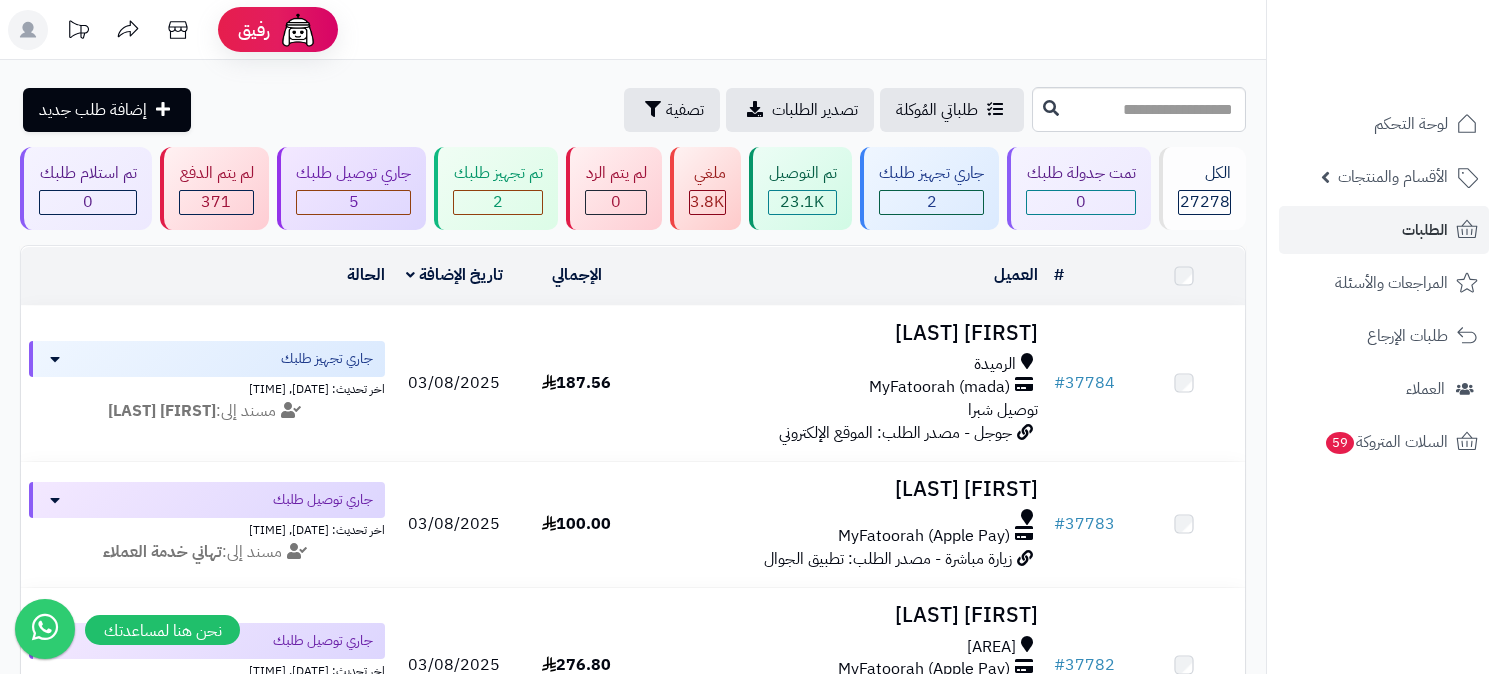 scroll, scrollTop: 0, scrollLeft: 0, axis: both 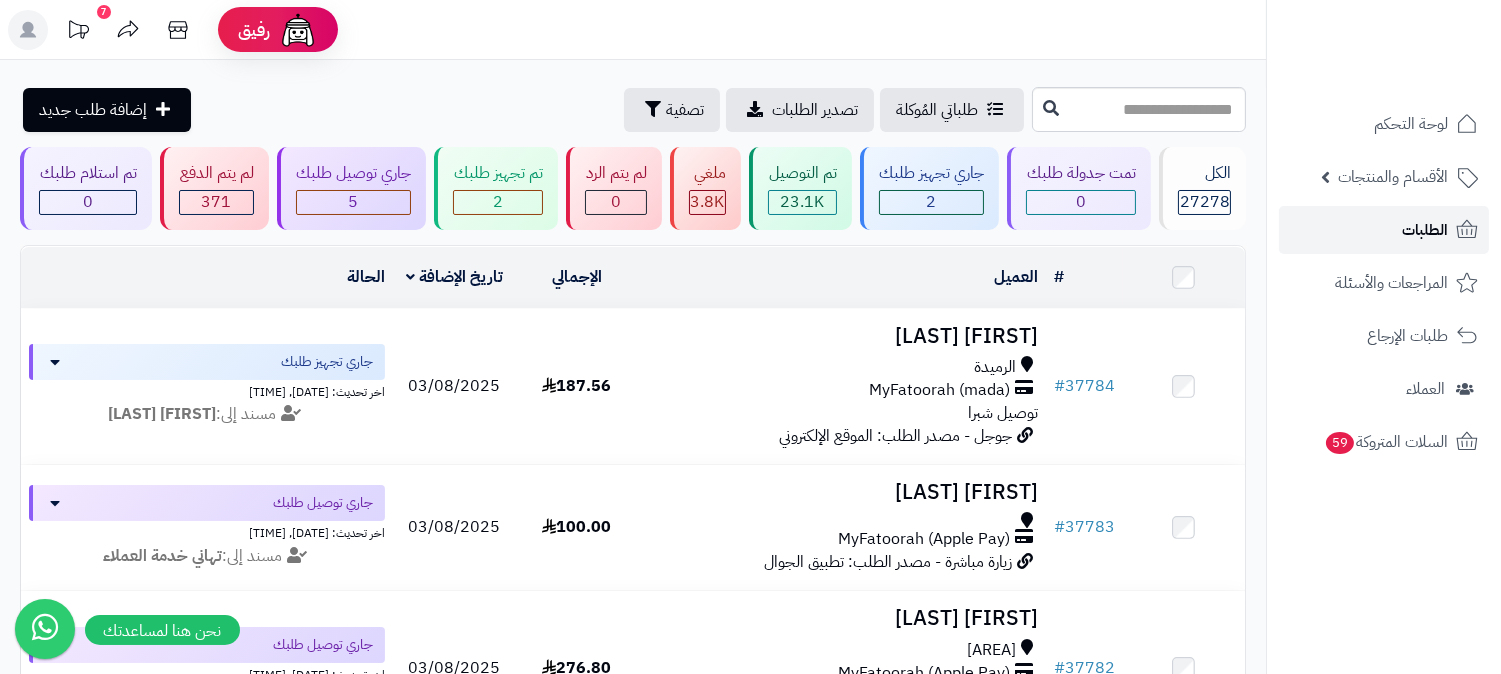 click on "الطلبات" at bounding box center (1384, 230) 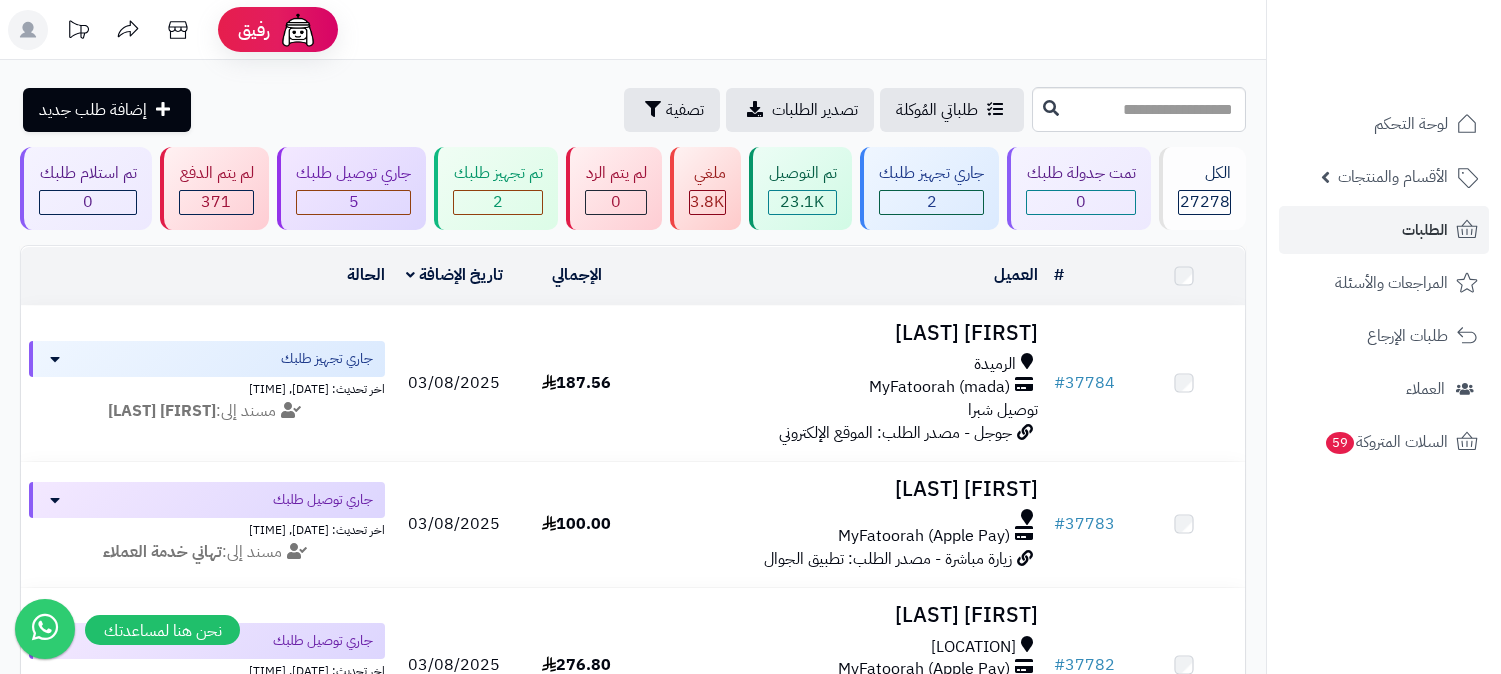 scroll, scrollTop: 0, scrollLeft: 0, axis: both 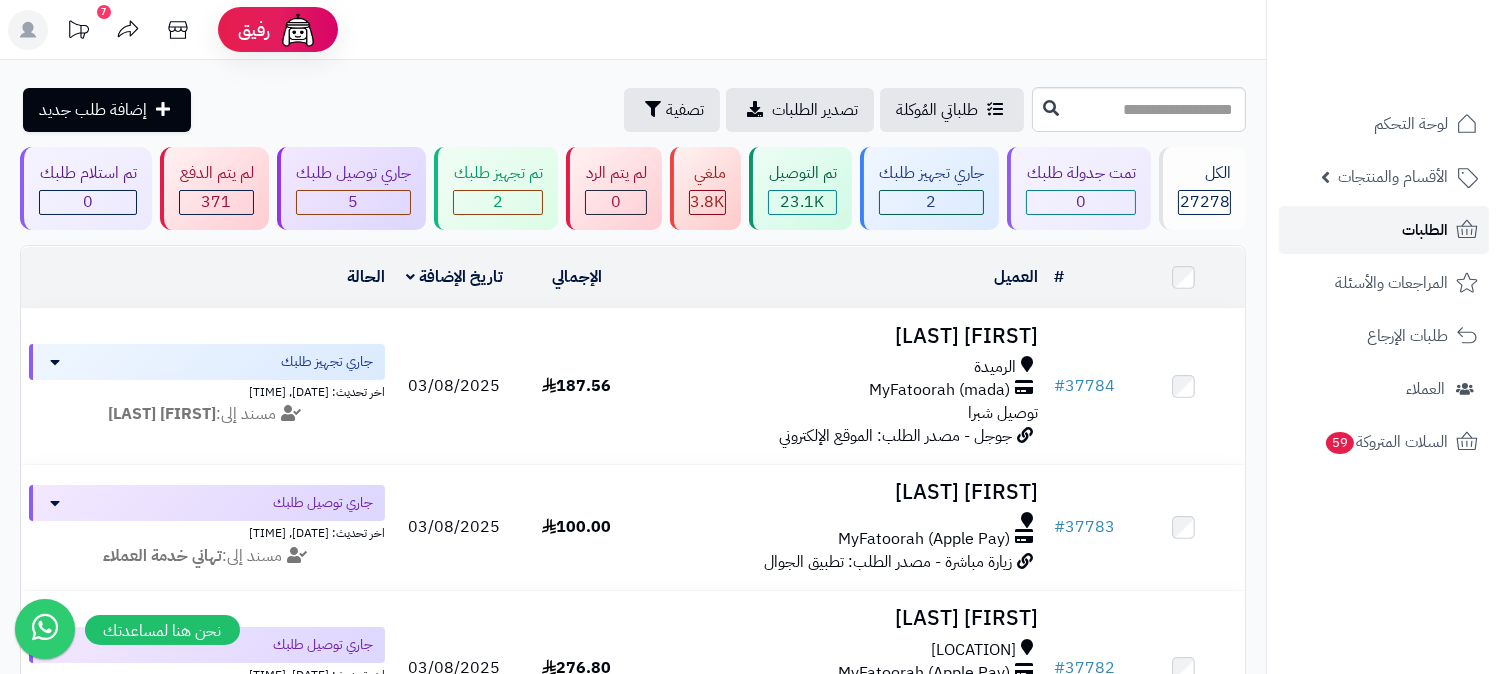 click on "الطلبات" at bounding box center (1384, 230) 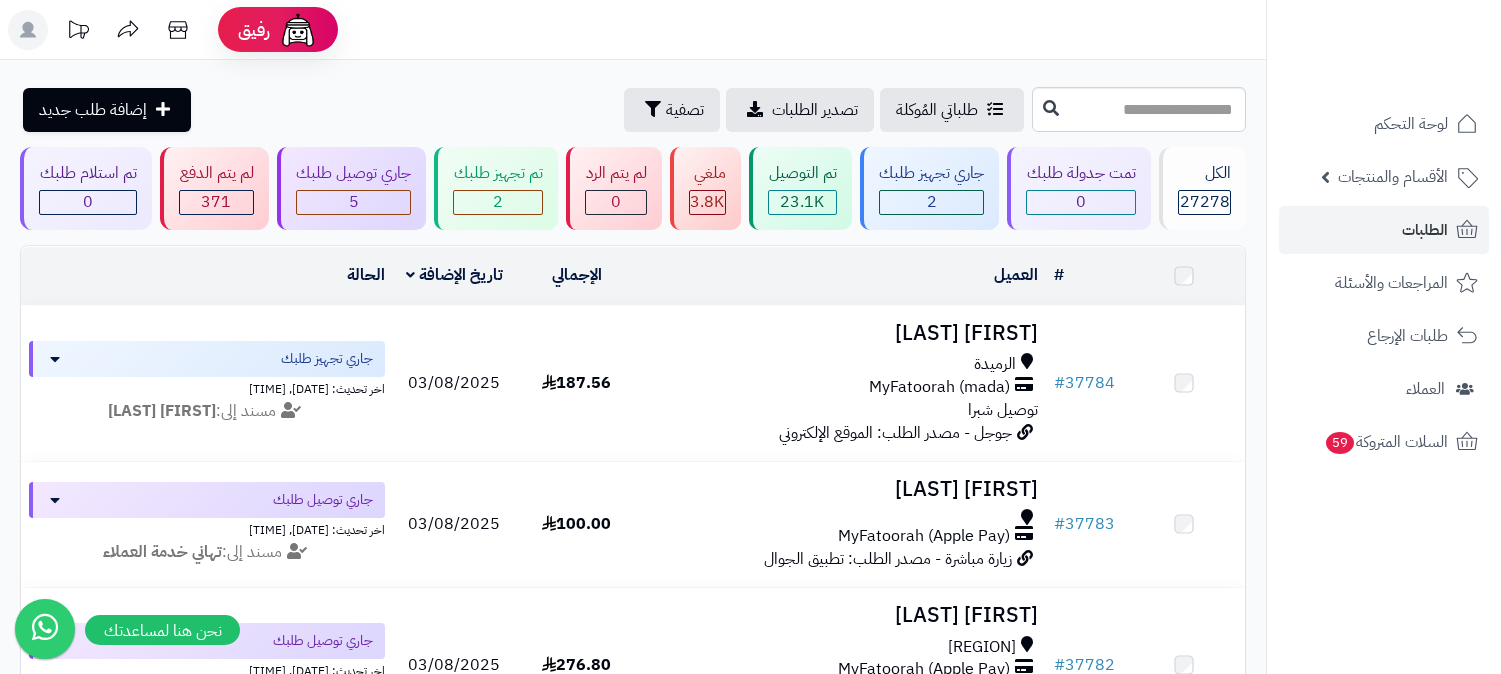 scroll, scrollTop: 0, scrollLeft: 0, axis: both 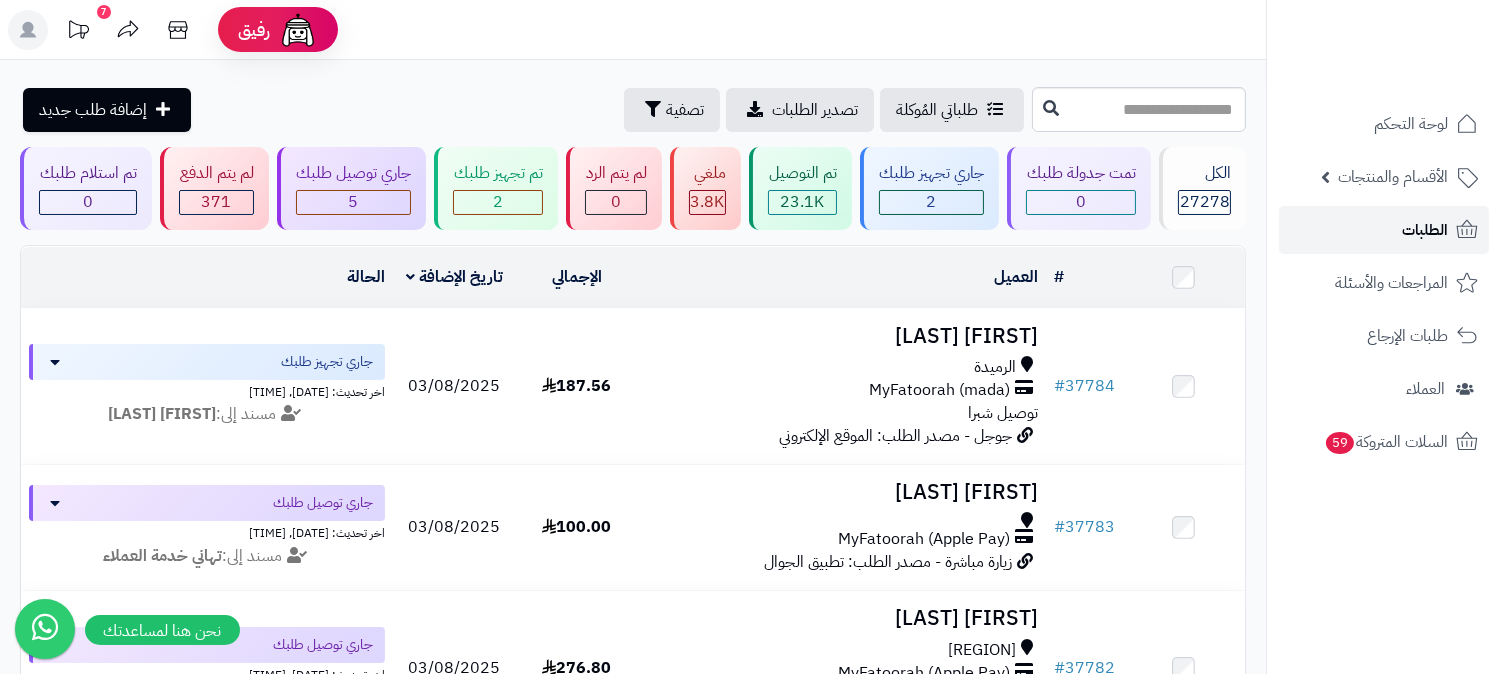 click on "الطلبات" at bounding box center (1384, 230) 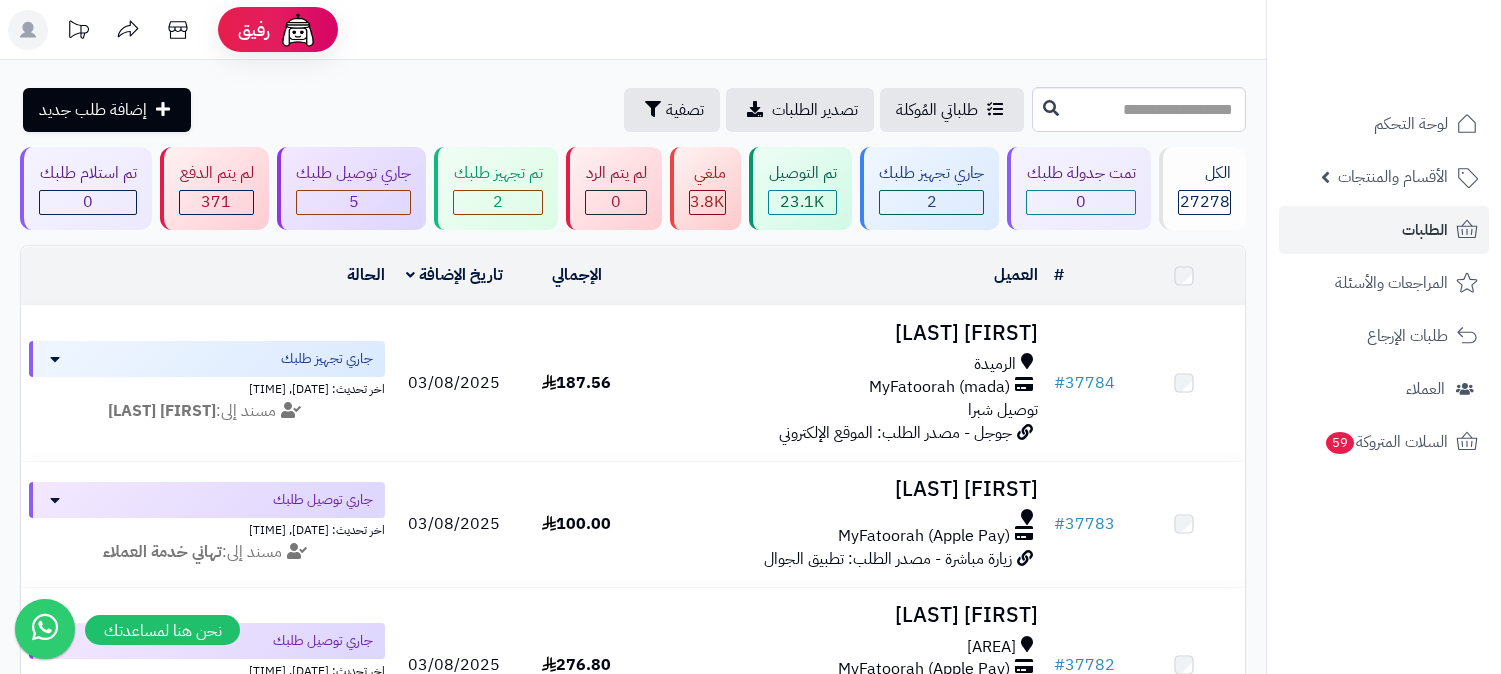 scroll, scrollTop: 0, scrollLeft: 0, axis: both 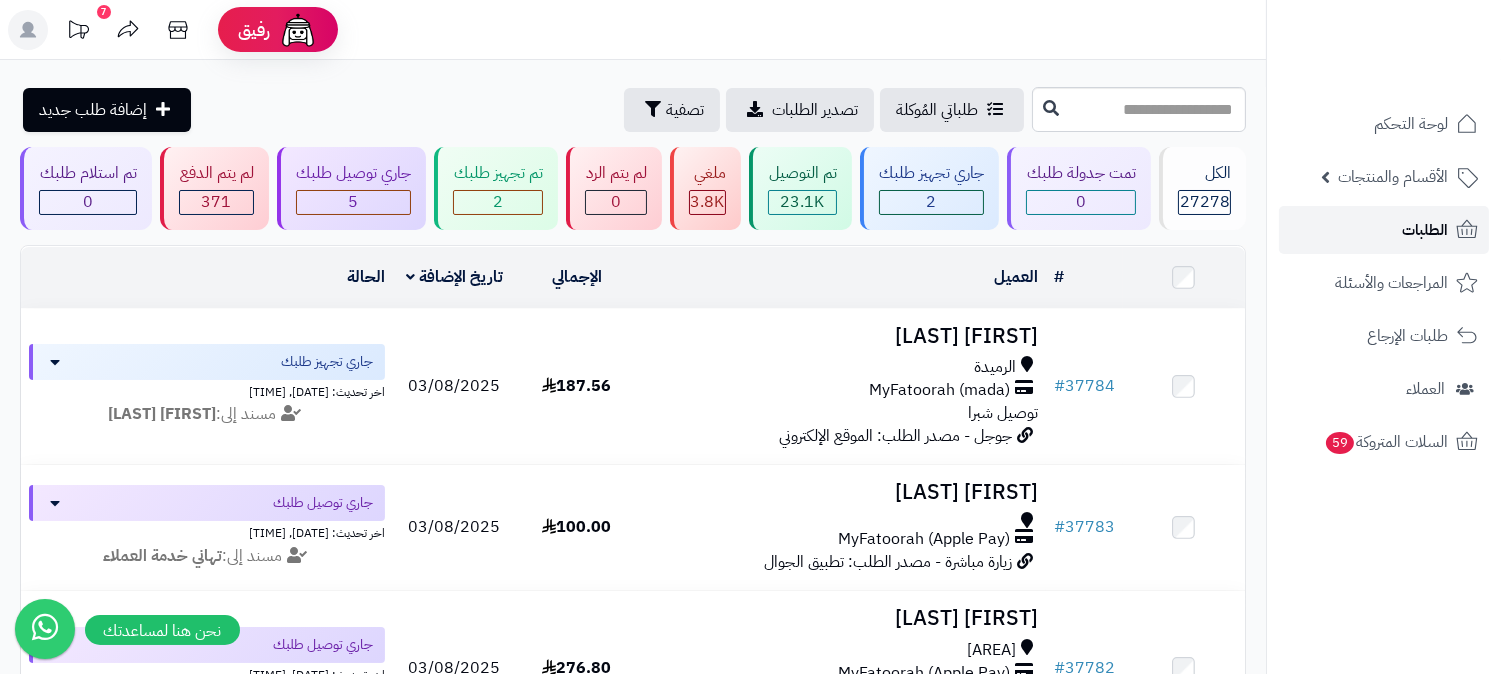 click on "الطلبات" at bounding box center (1425, 230) 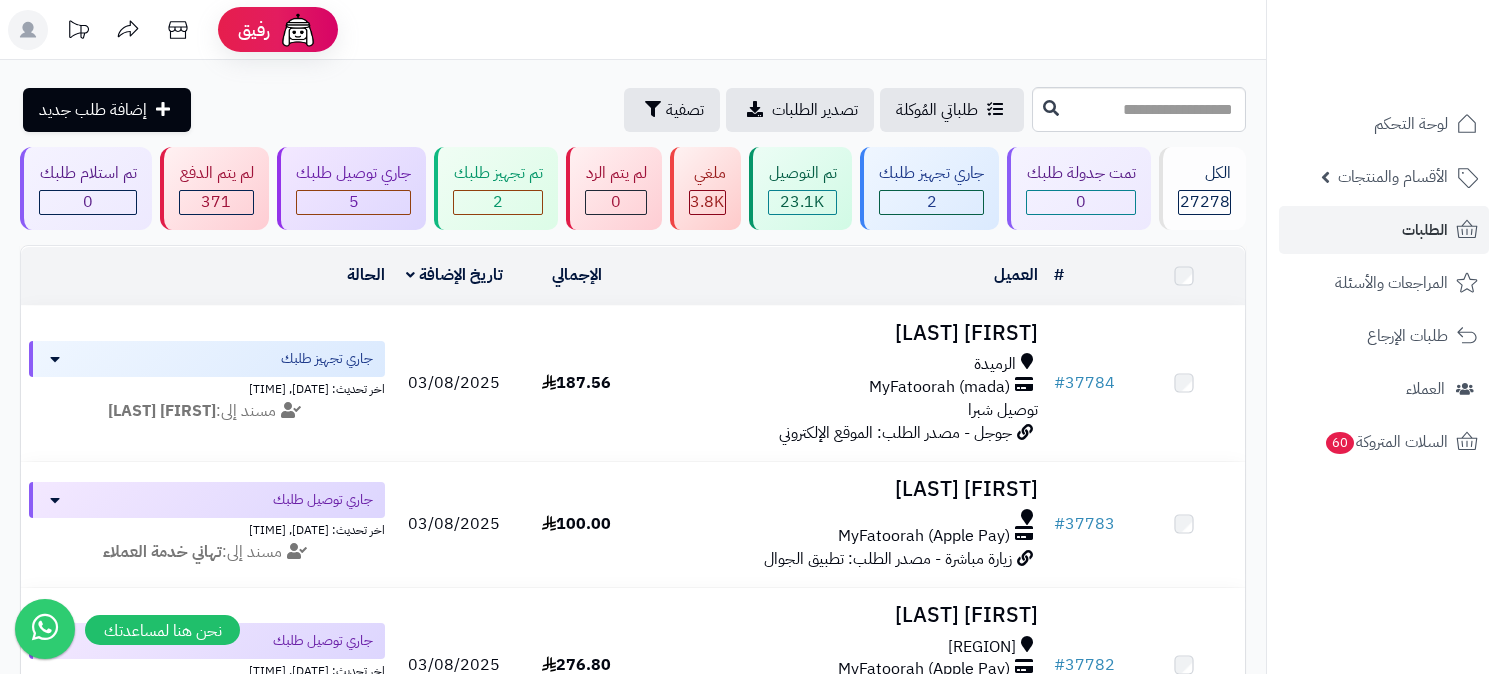 scroll, scrollTop: 0, scrollLeft: 0, axis: both 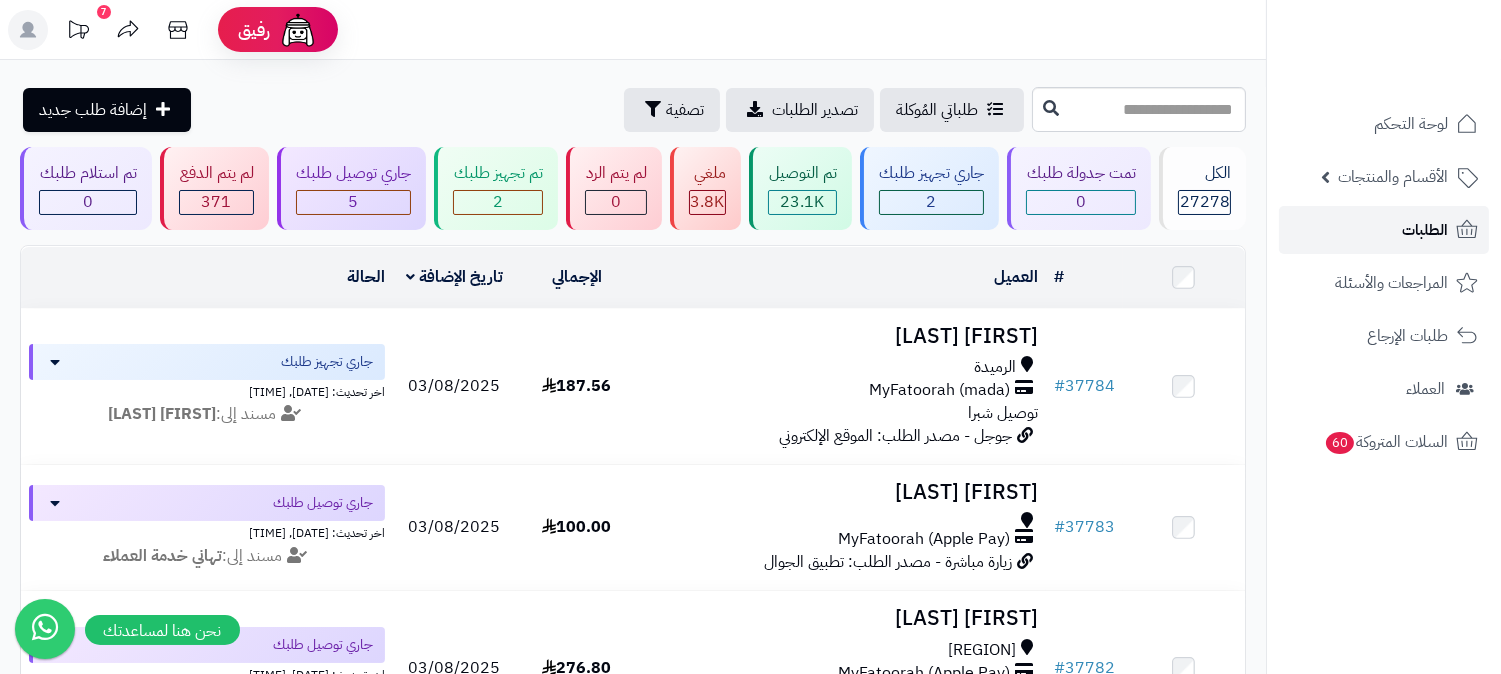 click on "الطلبات" at bounding box center (1384, 230) 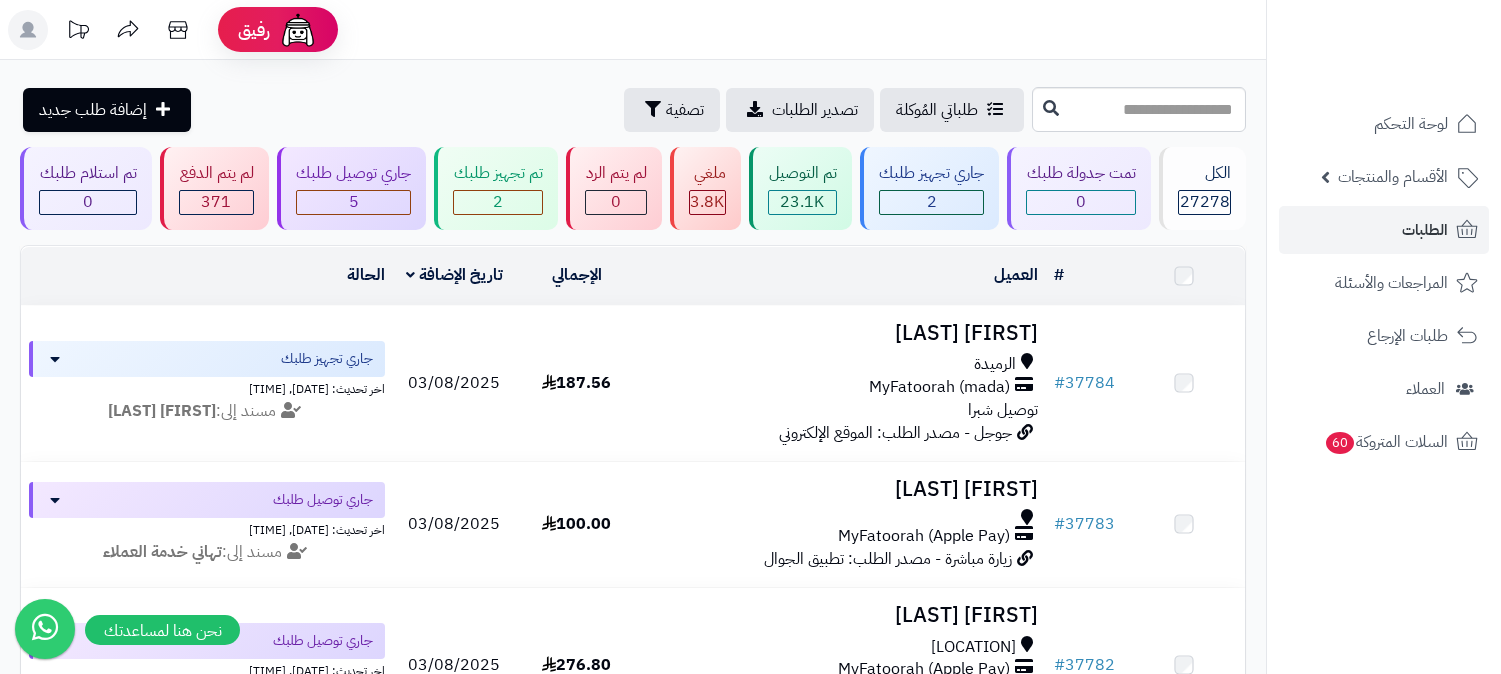 scroll, scrollTop: 0, scrollLeft: 0, axis: both 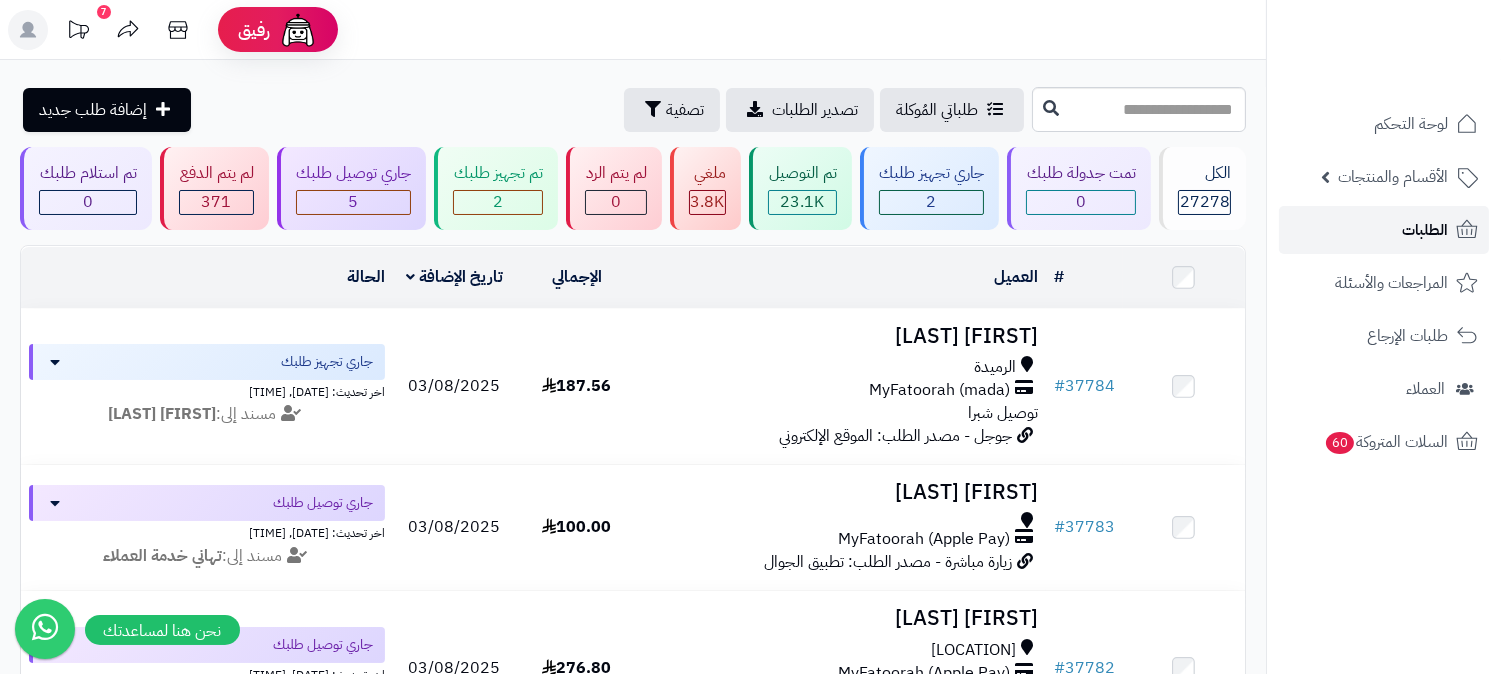 click on "الطلبات" at bounding box center [1425, 230] 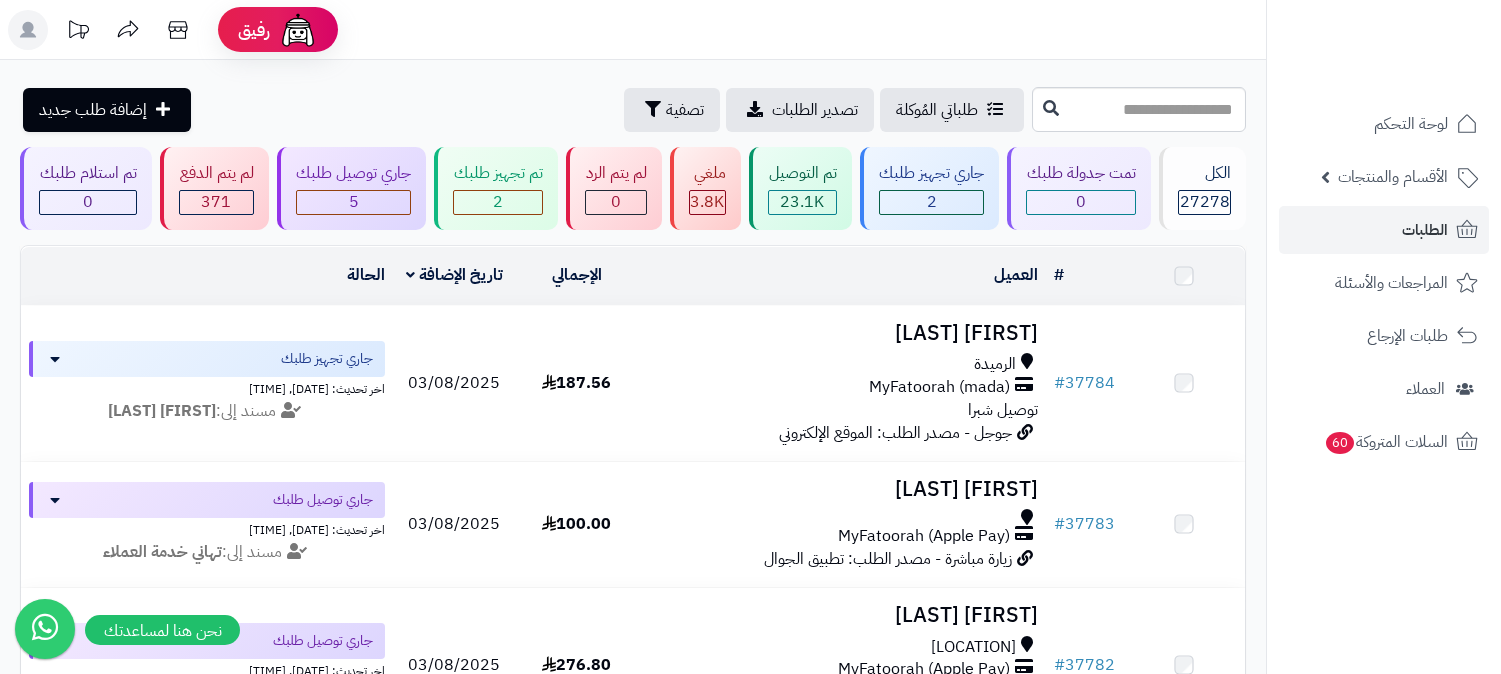 scroll, scrollTop: 0, scrollLeft: 0, axis: both 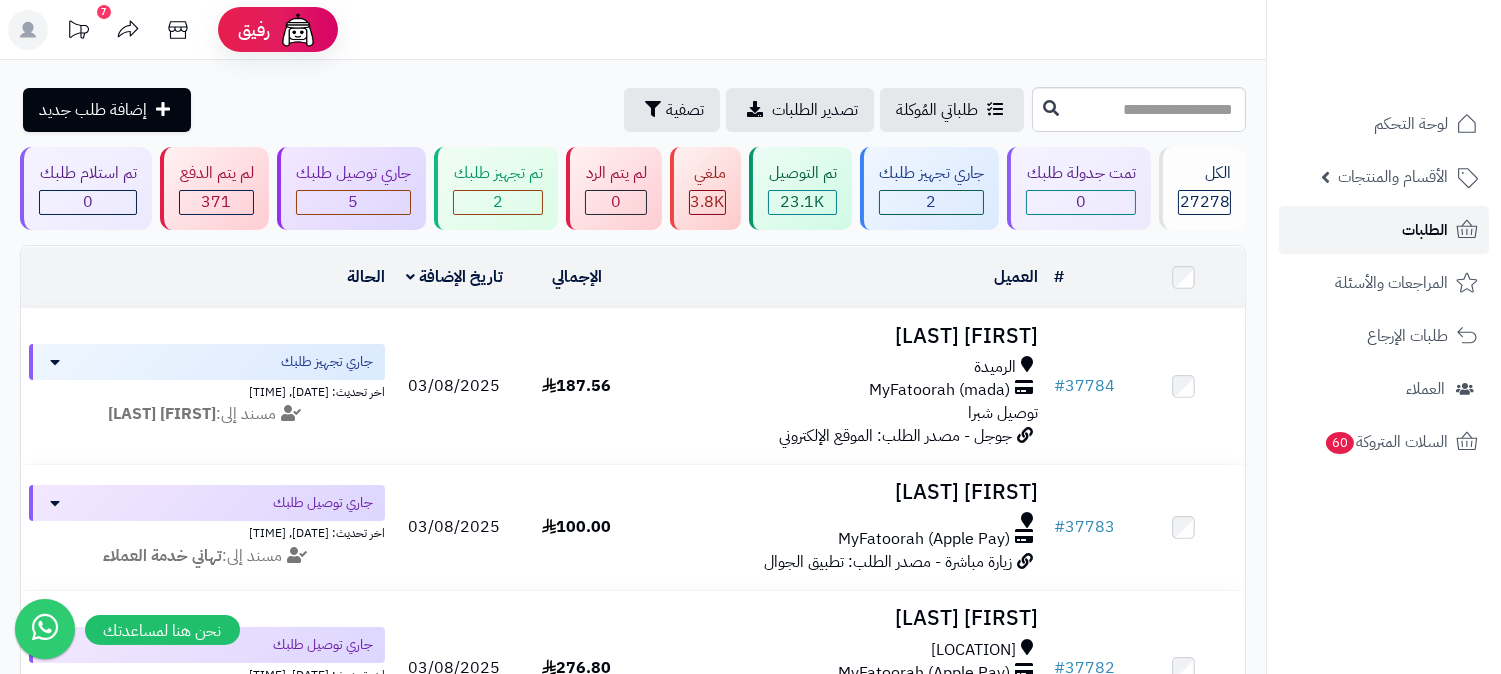 click on "الطلبات" at bounding box center [1384, 230] 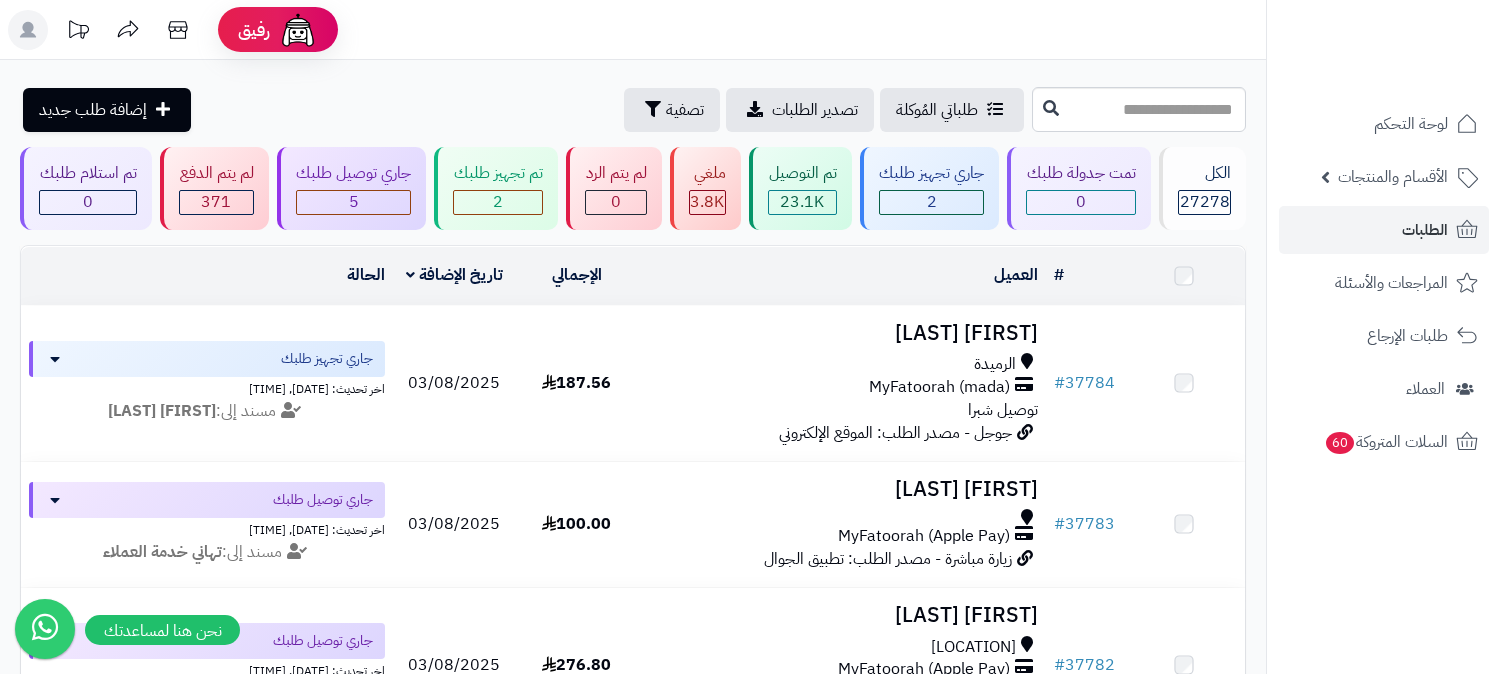 scroll, scrollTop: 0, scrollLeft: 0, axis: both 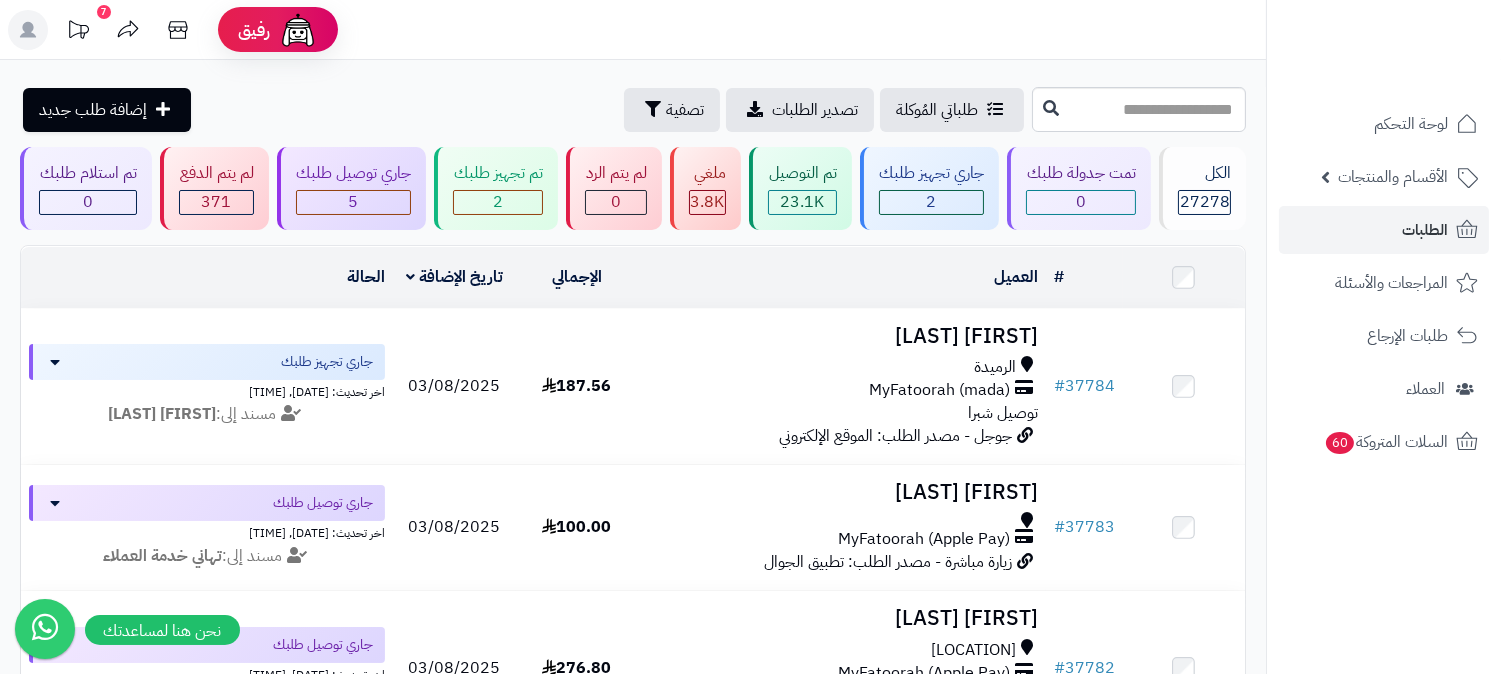 click 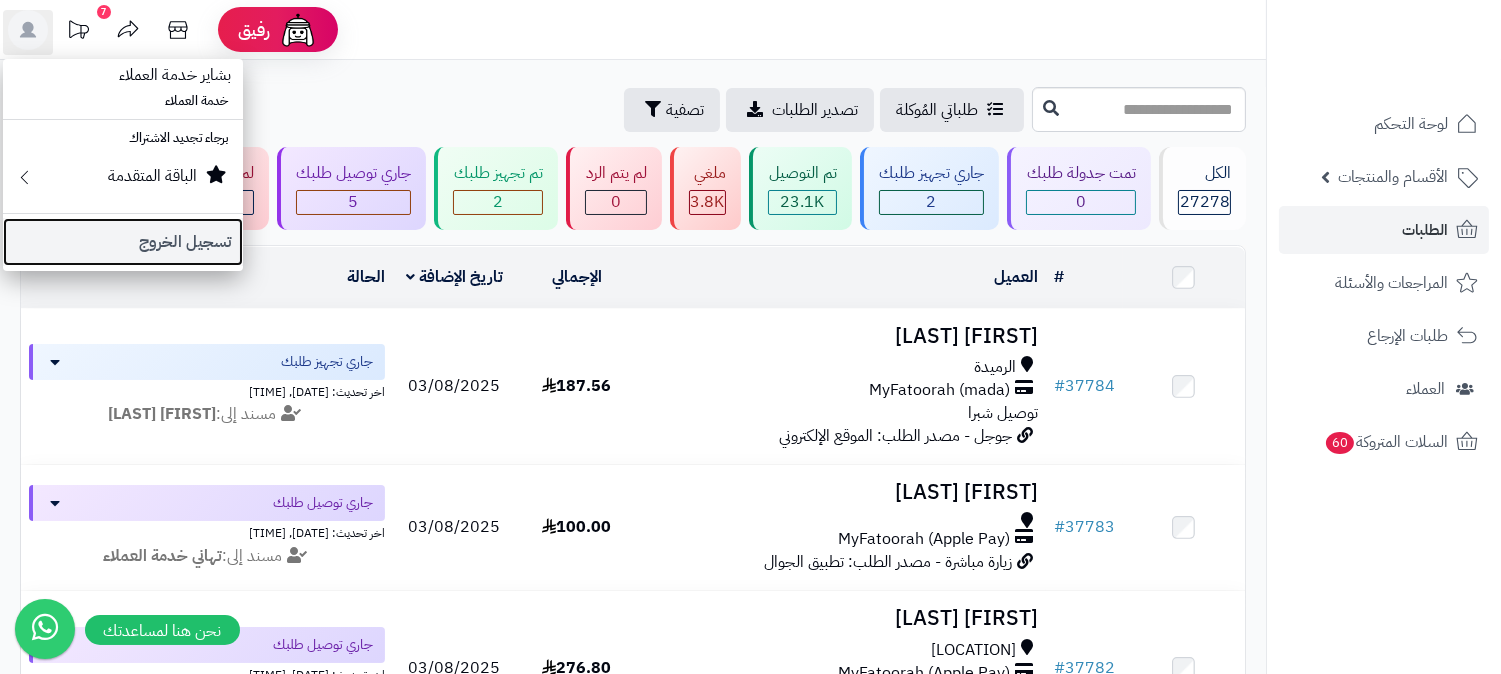 click on "تسجيل الخروج" at bounding box center [123, 242] 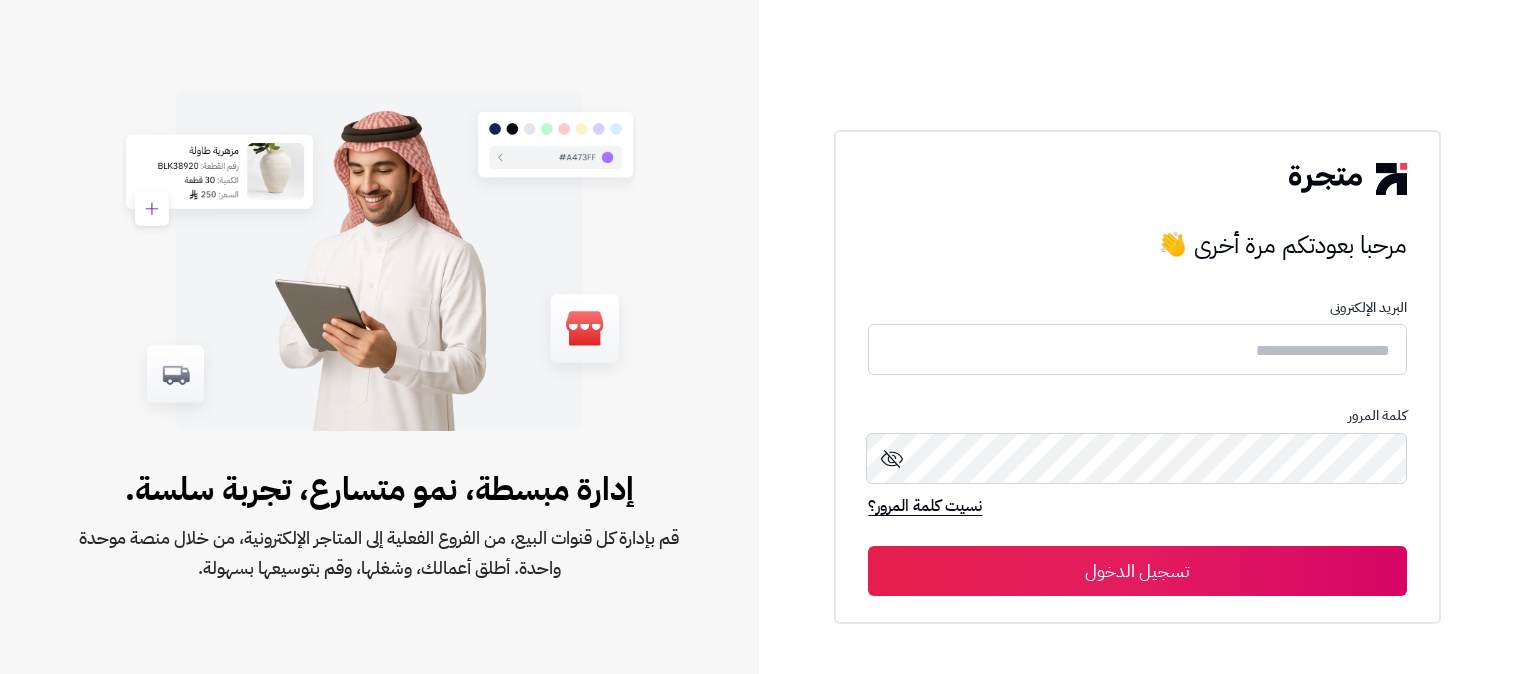 scroll, scrollTop: 0, scrollLeft: 0, axis: both 